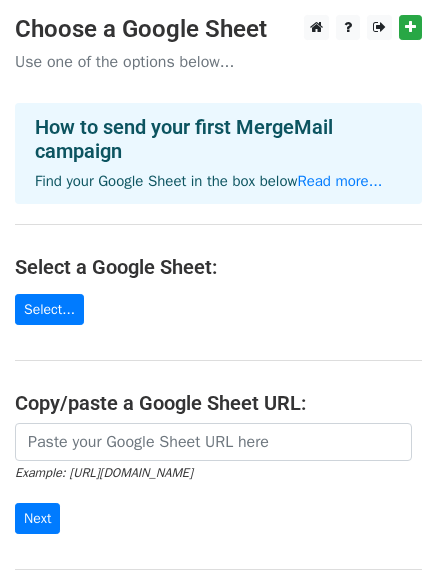 scroll, scrollTop: 0, scrollLeft: 0, axis: both 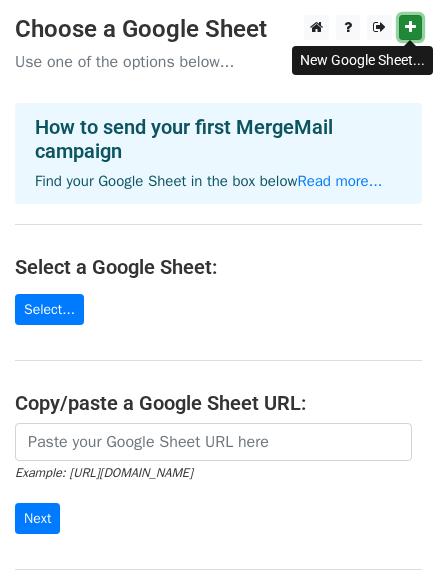 click at bounding box center [410, 27] 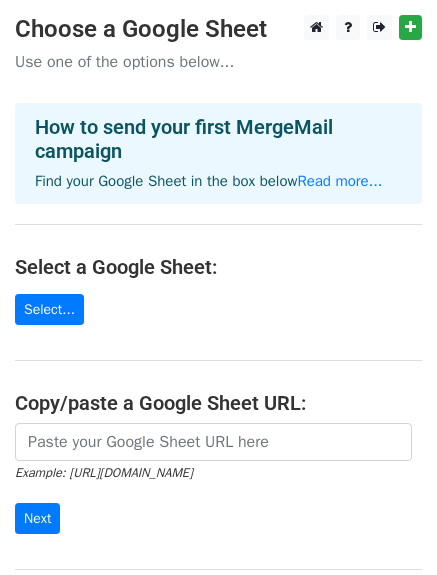 click on "How to send your first MergeMail campaign
Find your Google Sheet in the box below  Read more..." at bounding box center (218, 153) 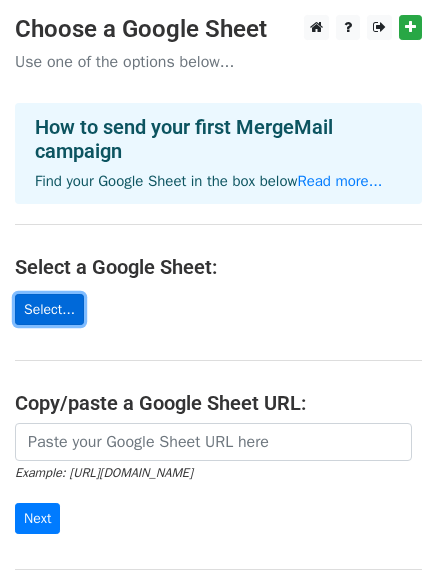 click on "Select..." at bounding box center [49, 309] 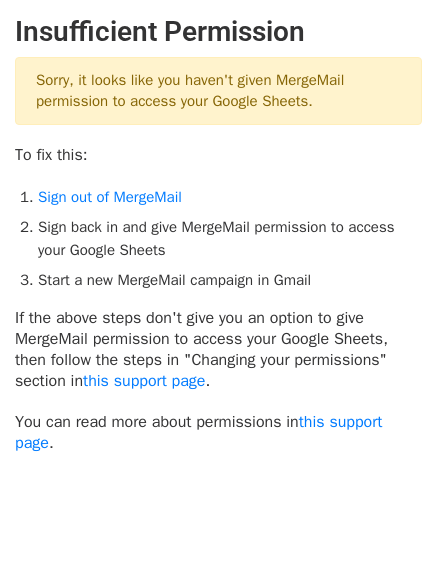 scroll, scrollTop: 57, scrollLeft: 0, axis: vertical 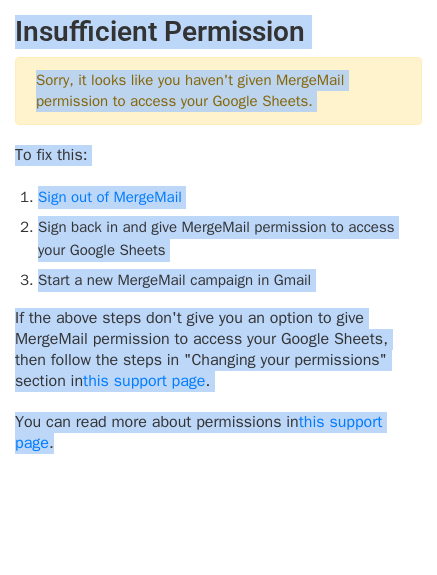 drag, startPoint x: 73, startPoint y: 387, endPoint x: -32, endPoint y: -5, distance: 405.81894 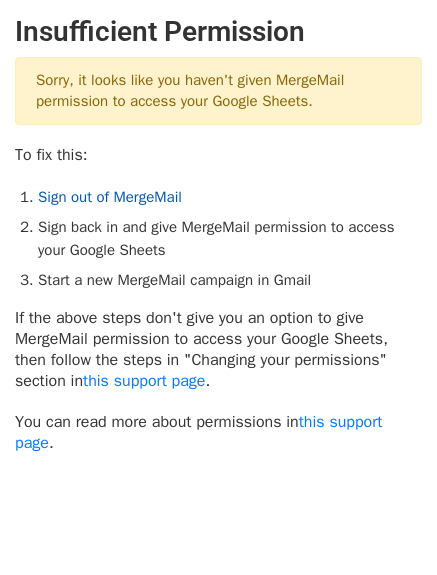 click on "Sign out of MergeMail" at bounding box center (110, 197) 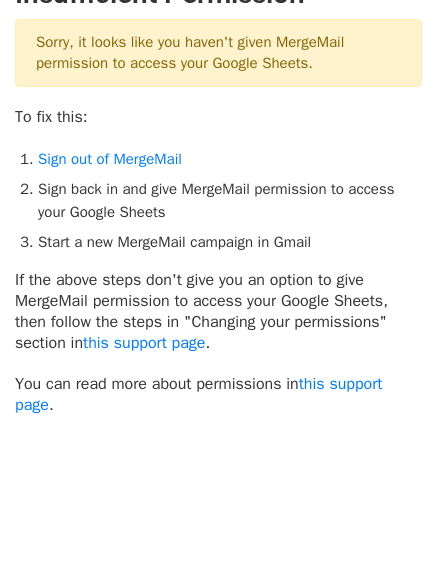scroll, scrollTop: 57, scrollLeft: 0, axis: vertical 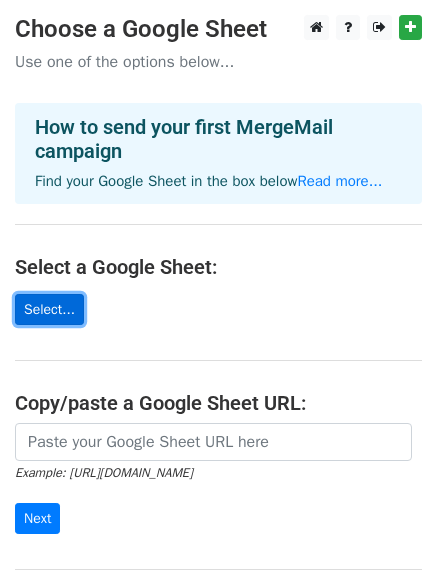 click on "Select..." at bounding box center (49, 309) 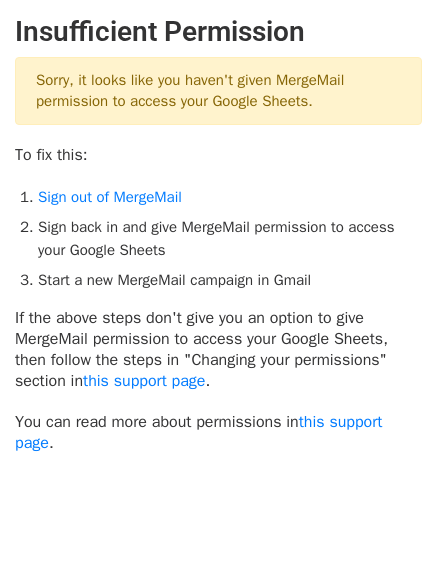 scroll, scrollTop: 0, scrollLeft: 0, axis: both 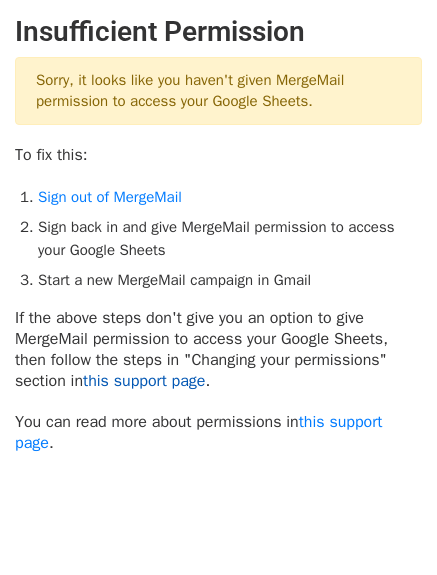 click on "this support page" at bounding box center (144, 381) 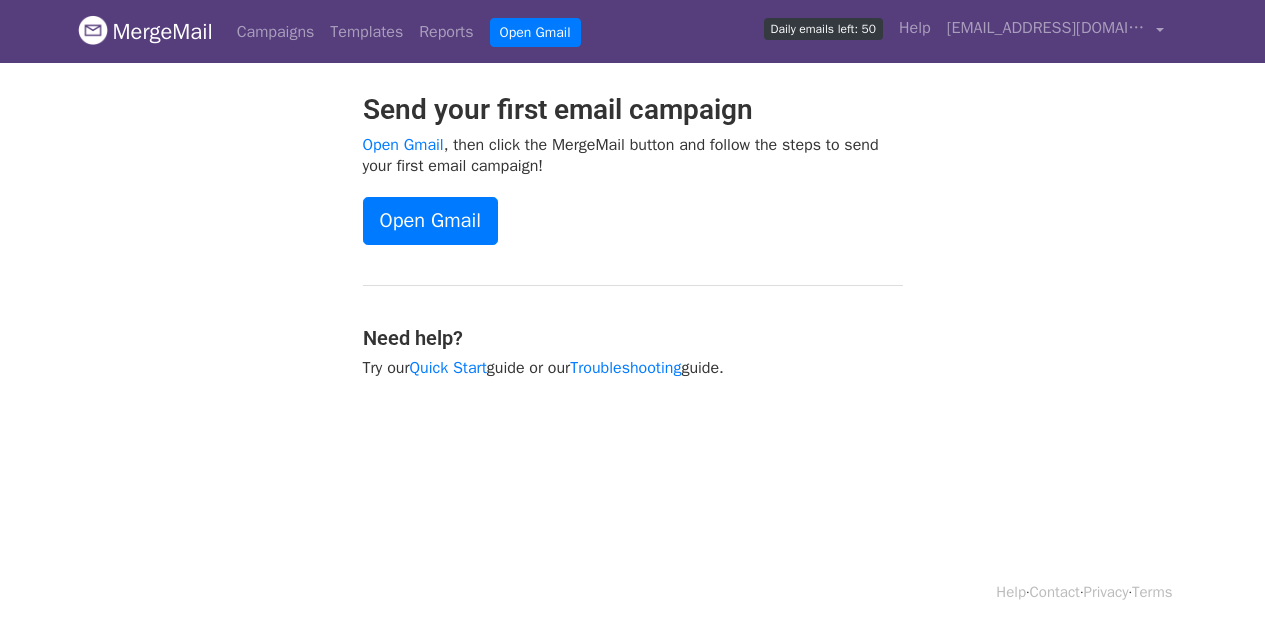 scroll, scrollTop: 0, scrollLeft: 0, axis: both 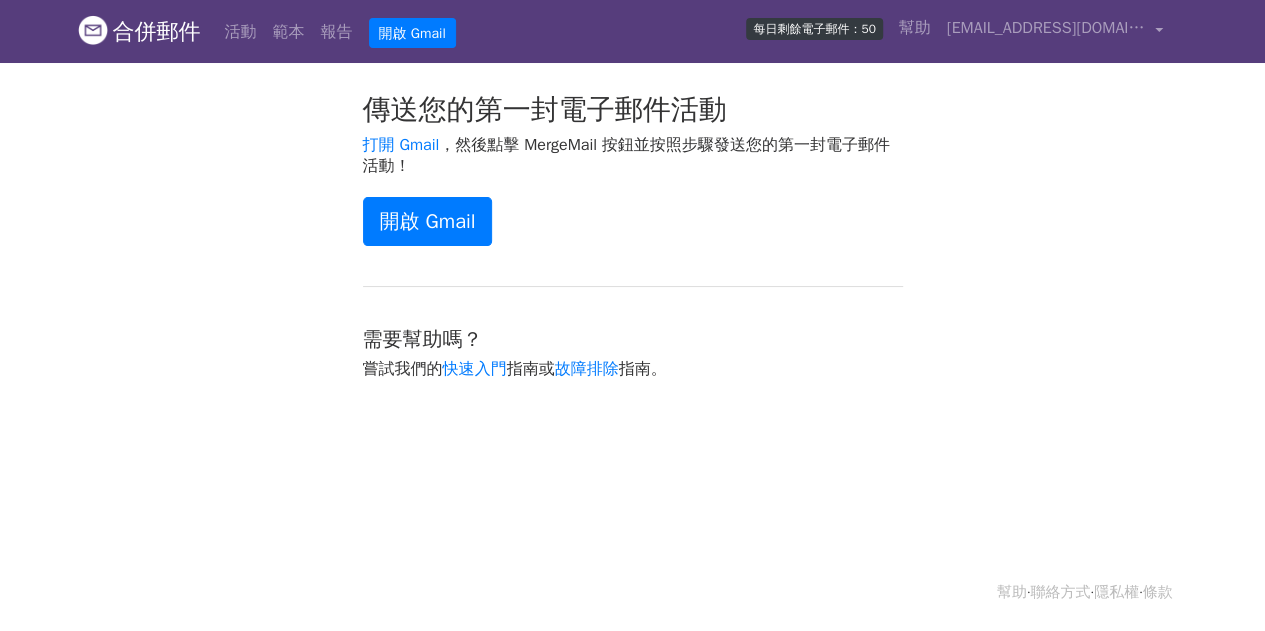 click on "開啟 Gmail" at bounding box center [633, 221] 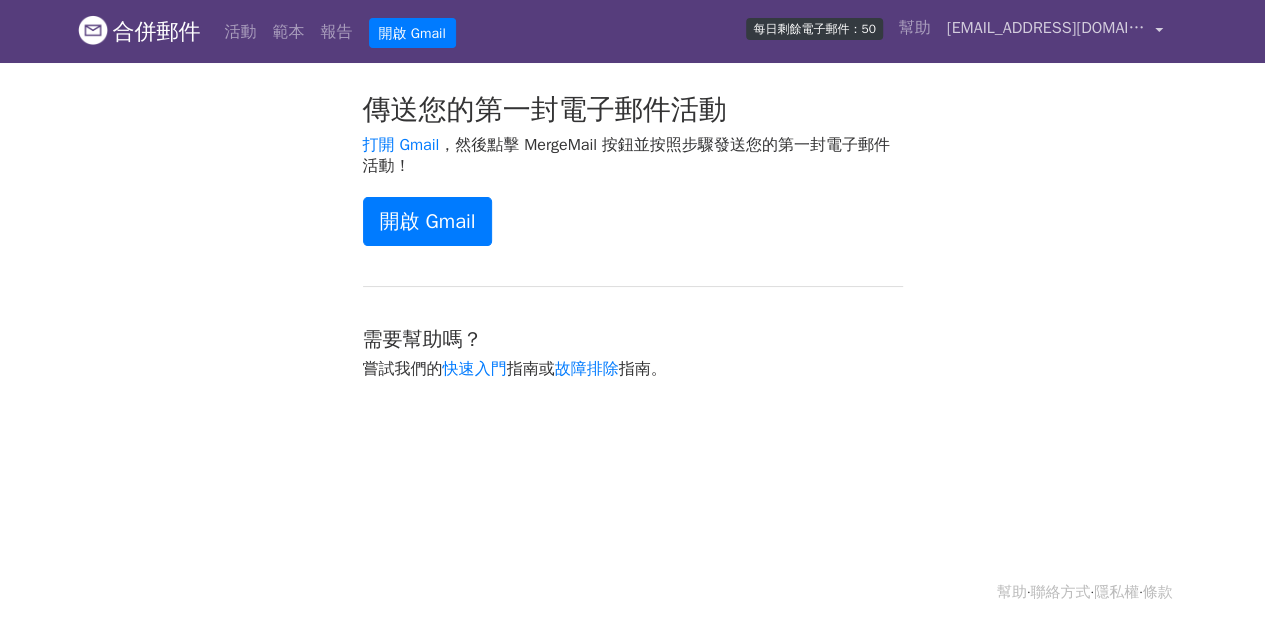 click on "[EMAIL_ADDRESS][DOMAIN_NAME]" at bounding box center (1055, 31) 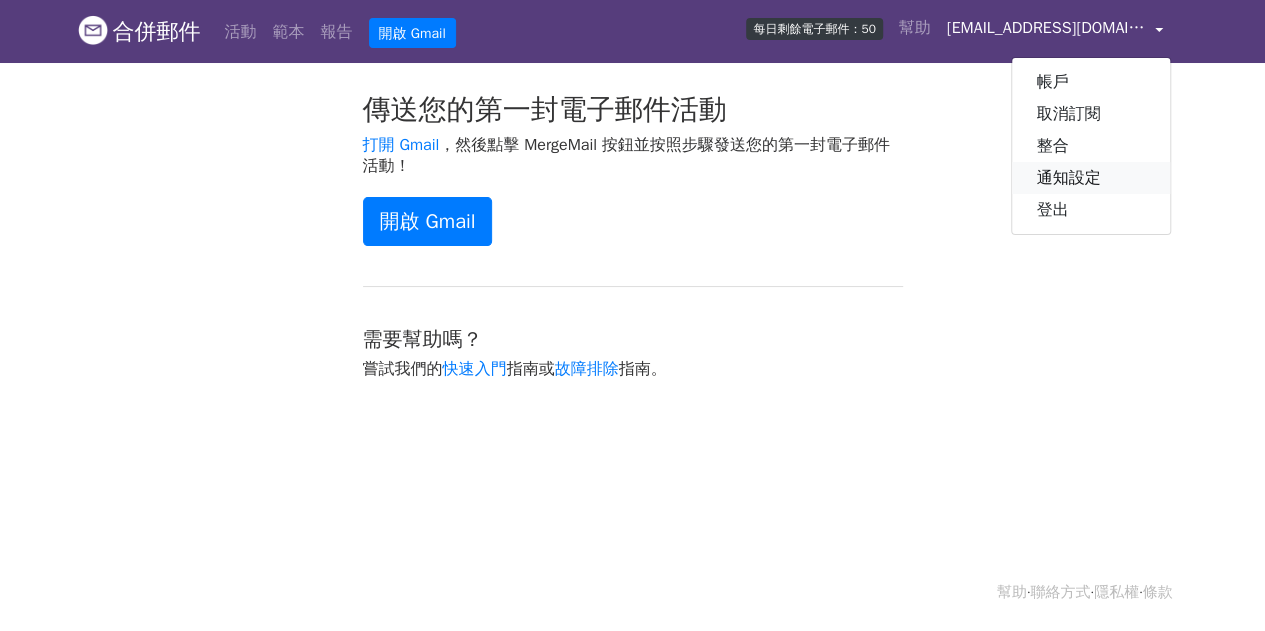 click on "通知設定" at bounding box center (1068, 178) 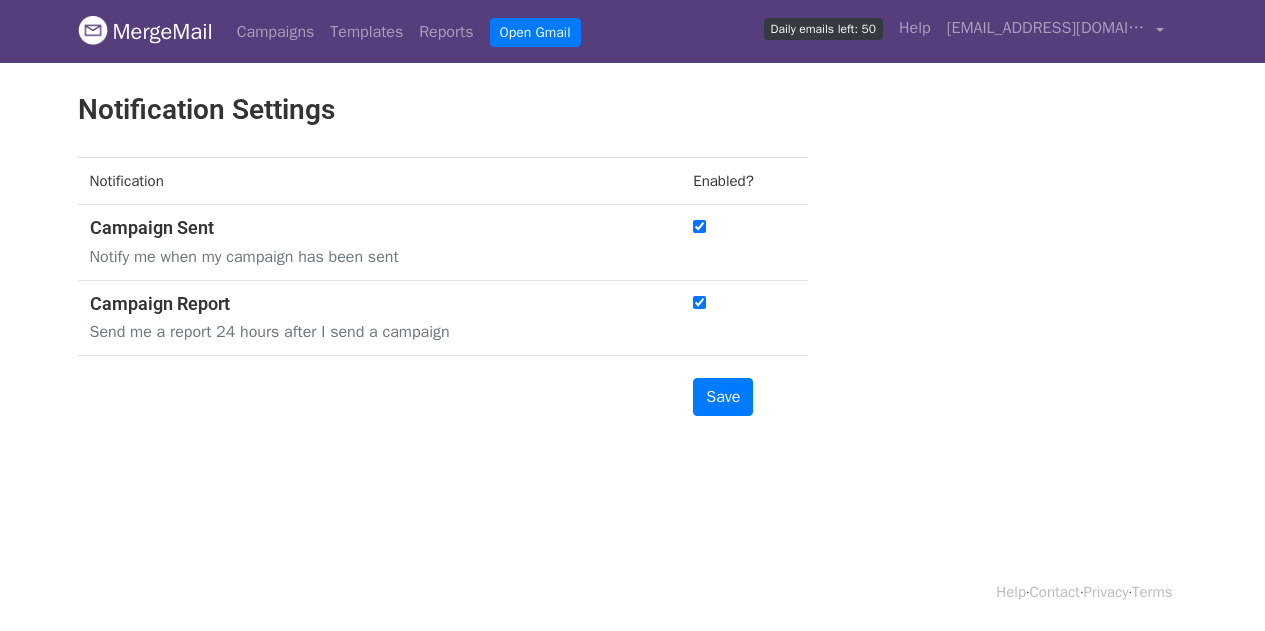 scroll, scrollTop: 0, scrollLeft: 0, axis: both 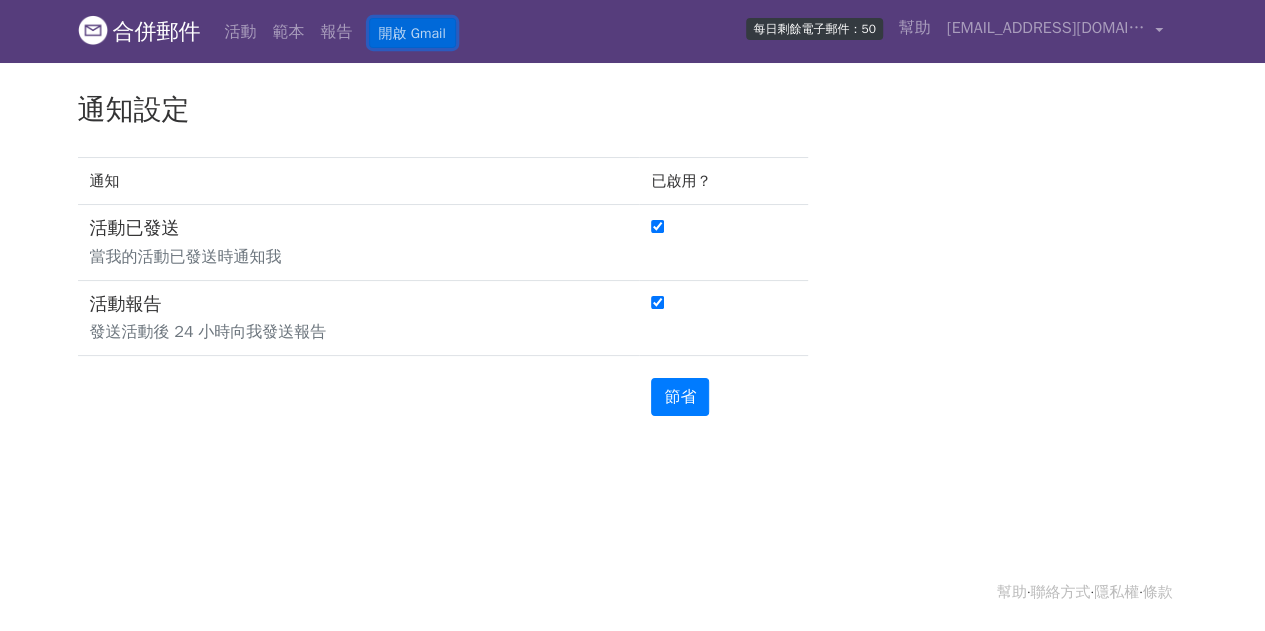 click on "開啟 Gmail" at bounding box center (412, 33) 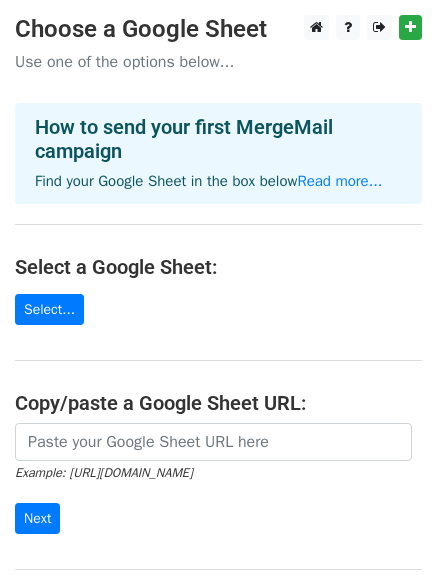 scroll, scrollTop: 0, scrollLeft: 0, axis: both 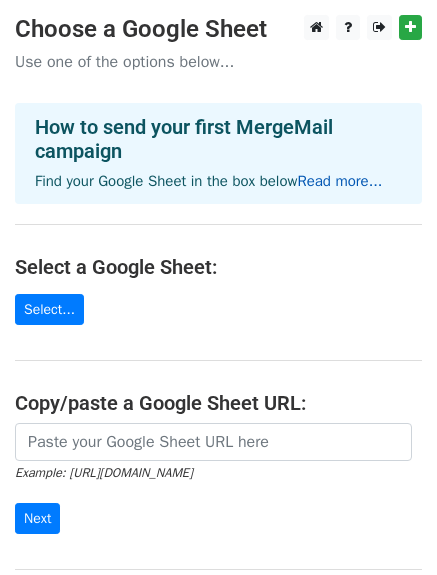 click on "Read more..." at bounding box center [339, 181] 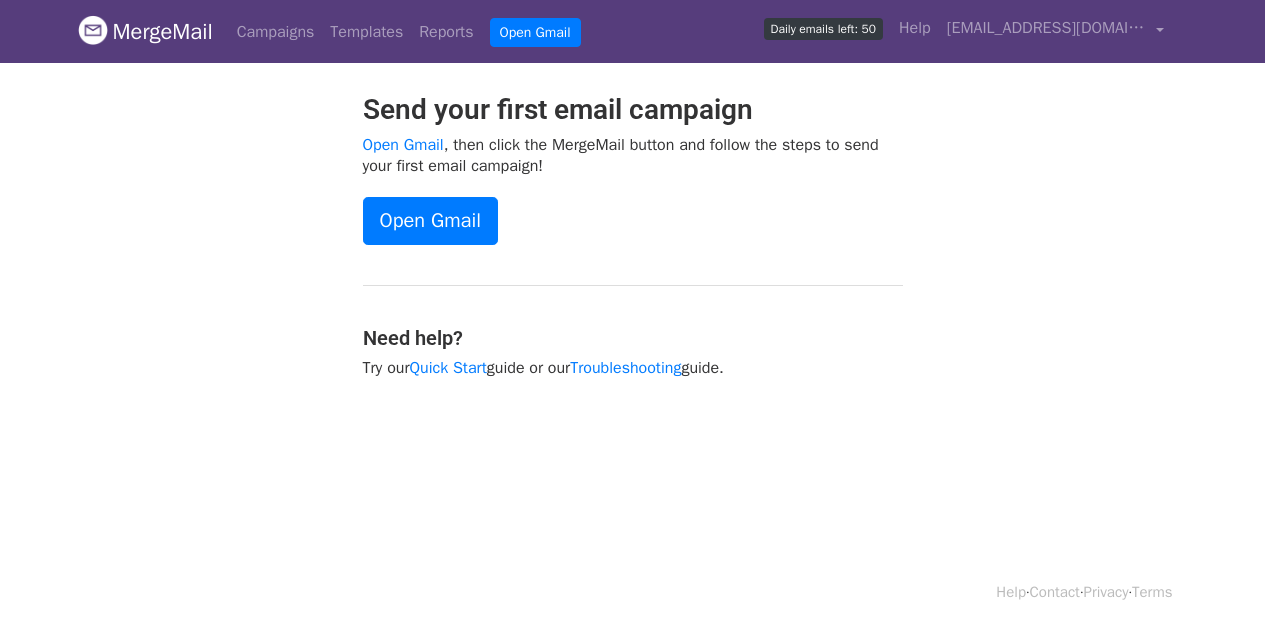 scroll, scrollTop: 0, scrollLeft: 0, axis: both 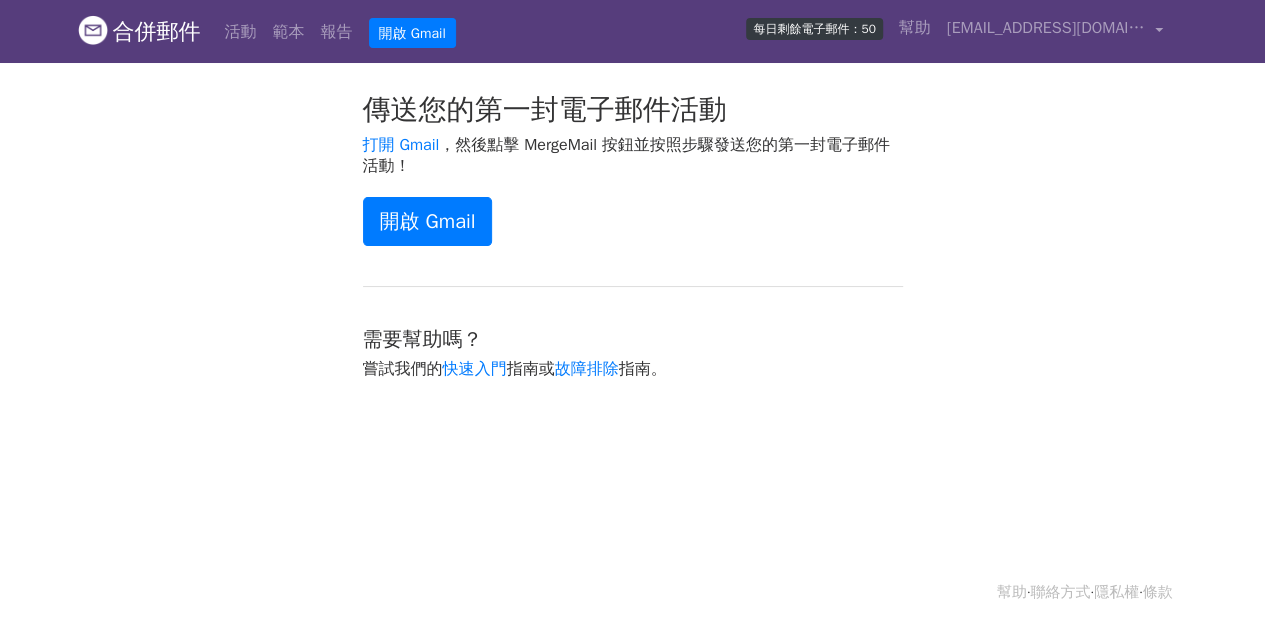 click on "傳送您的第一封電子郵件活動" at bounding box center [545, 109] 